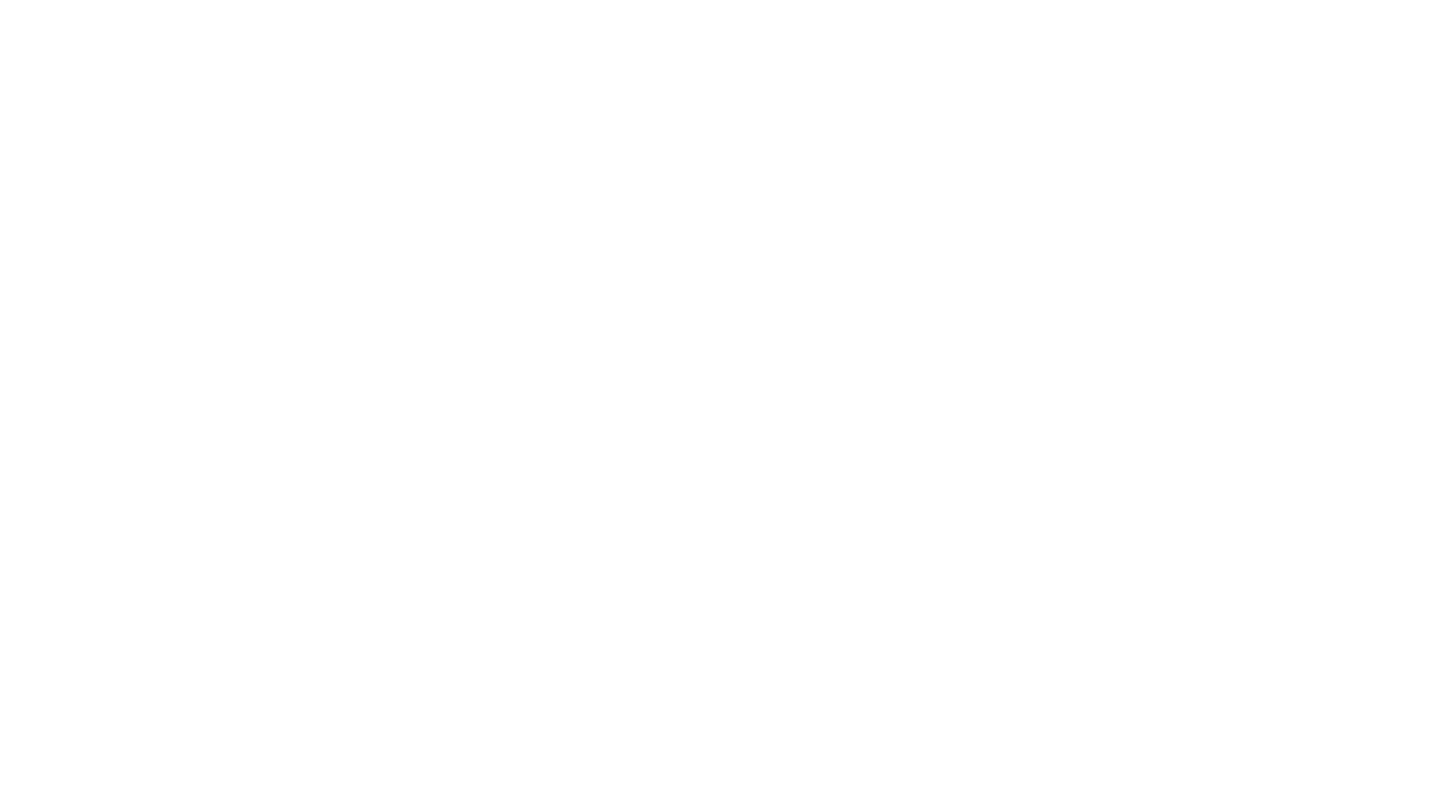 select on "*" 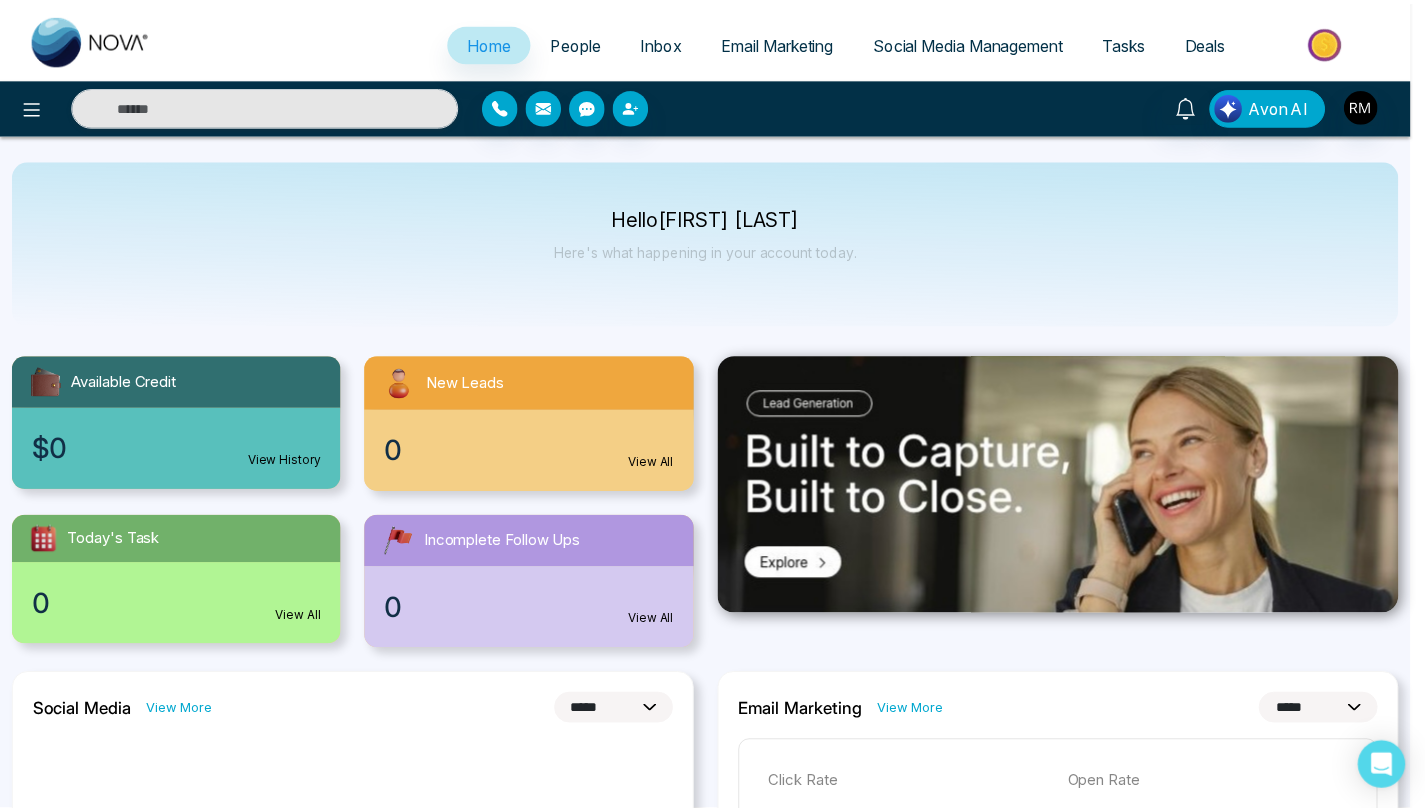scroll, scrollTop: 0, scrollLeft: 0, axis: both 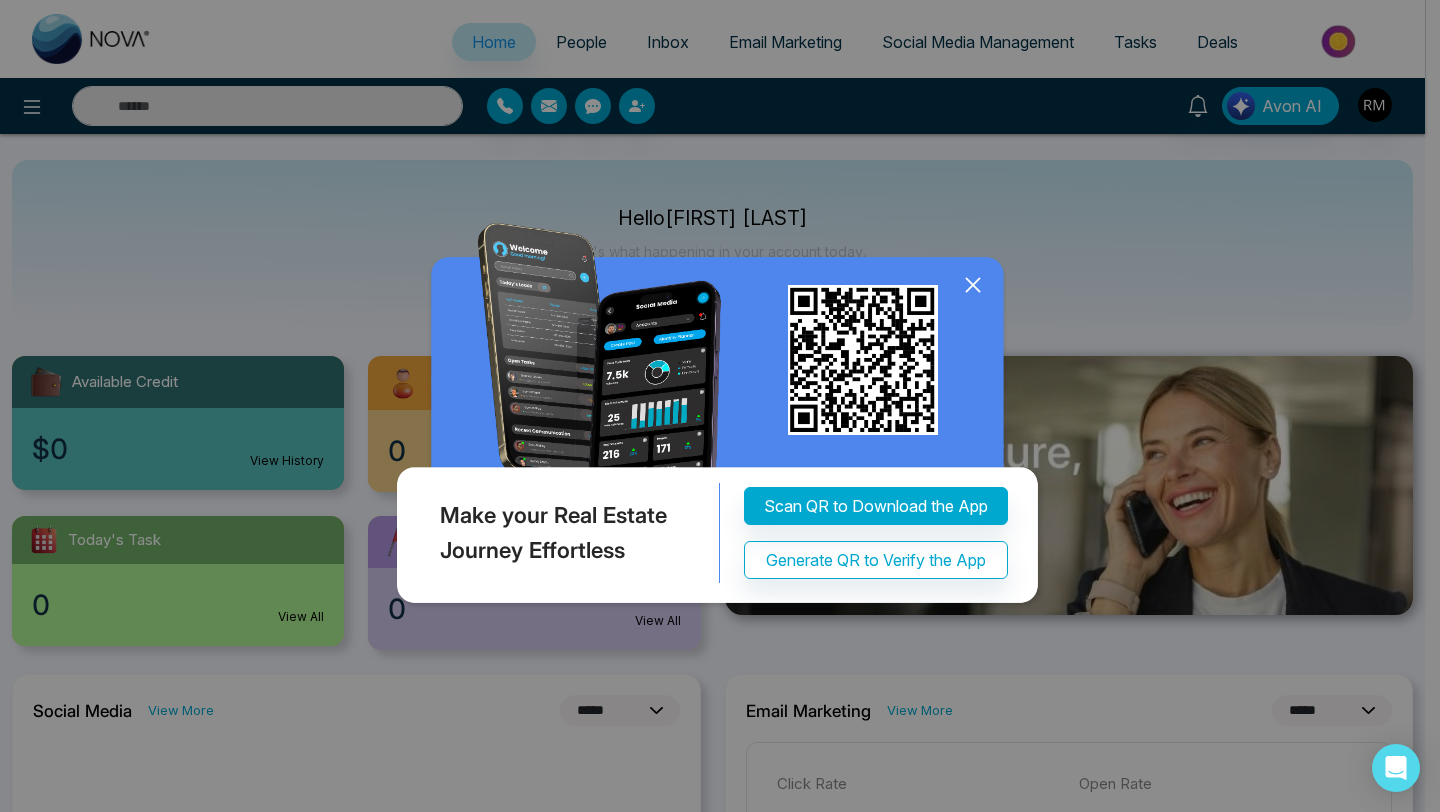 click 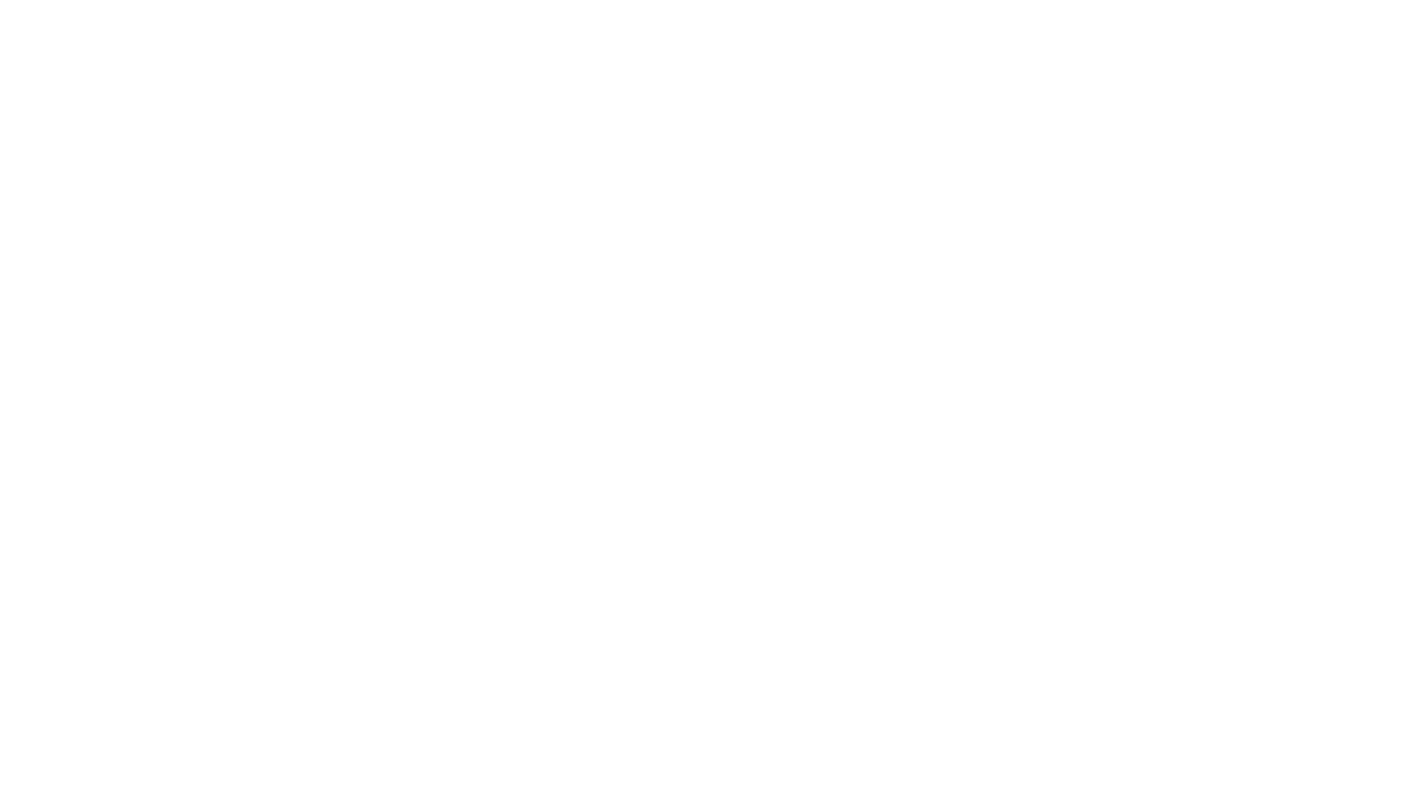 scroll, scrollTop: 0, scrollLeft: 0, axis: both 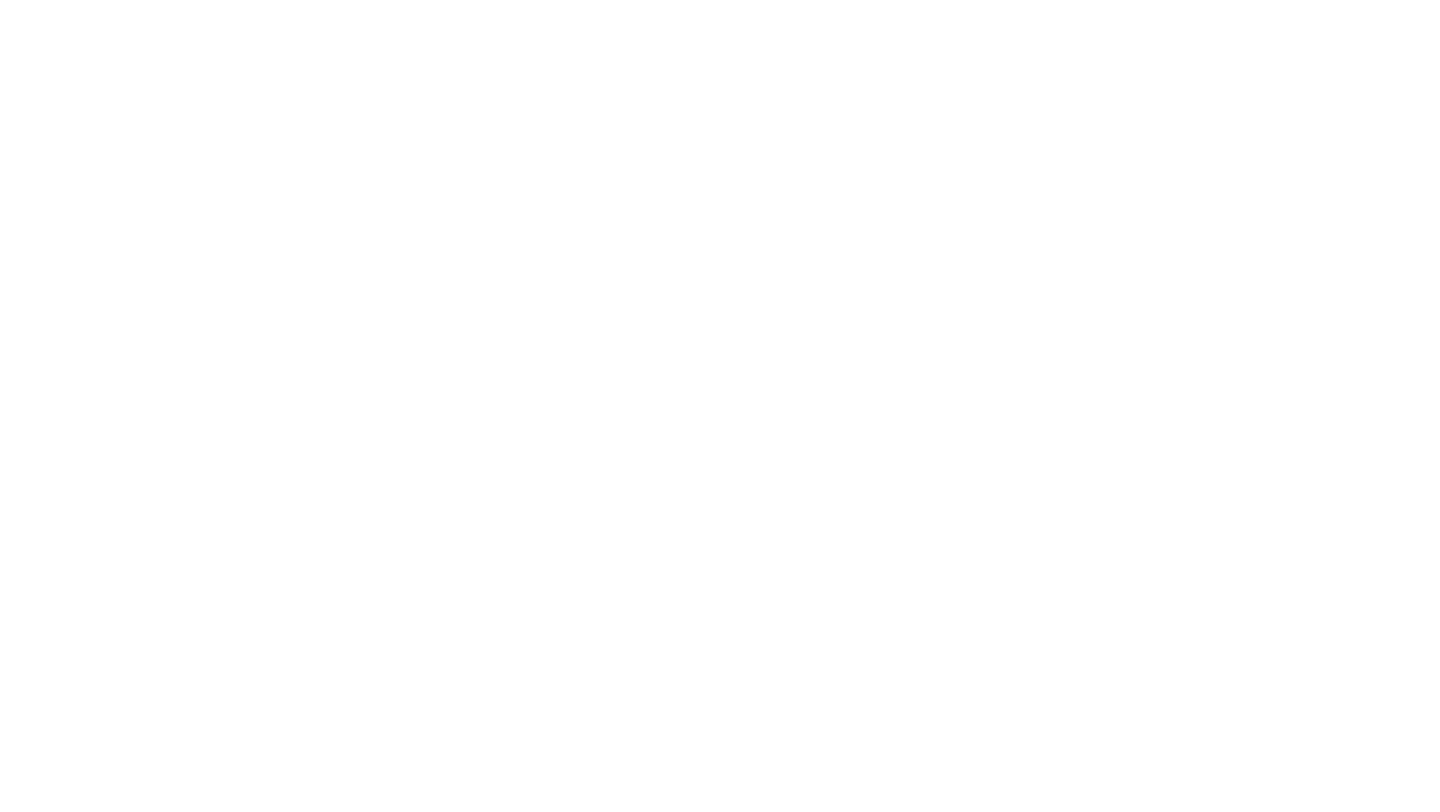 select on "*" 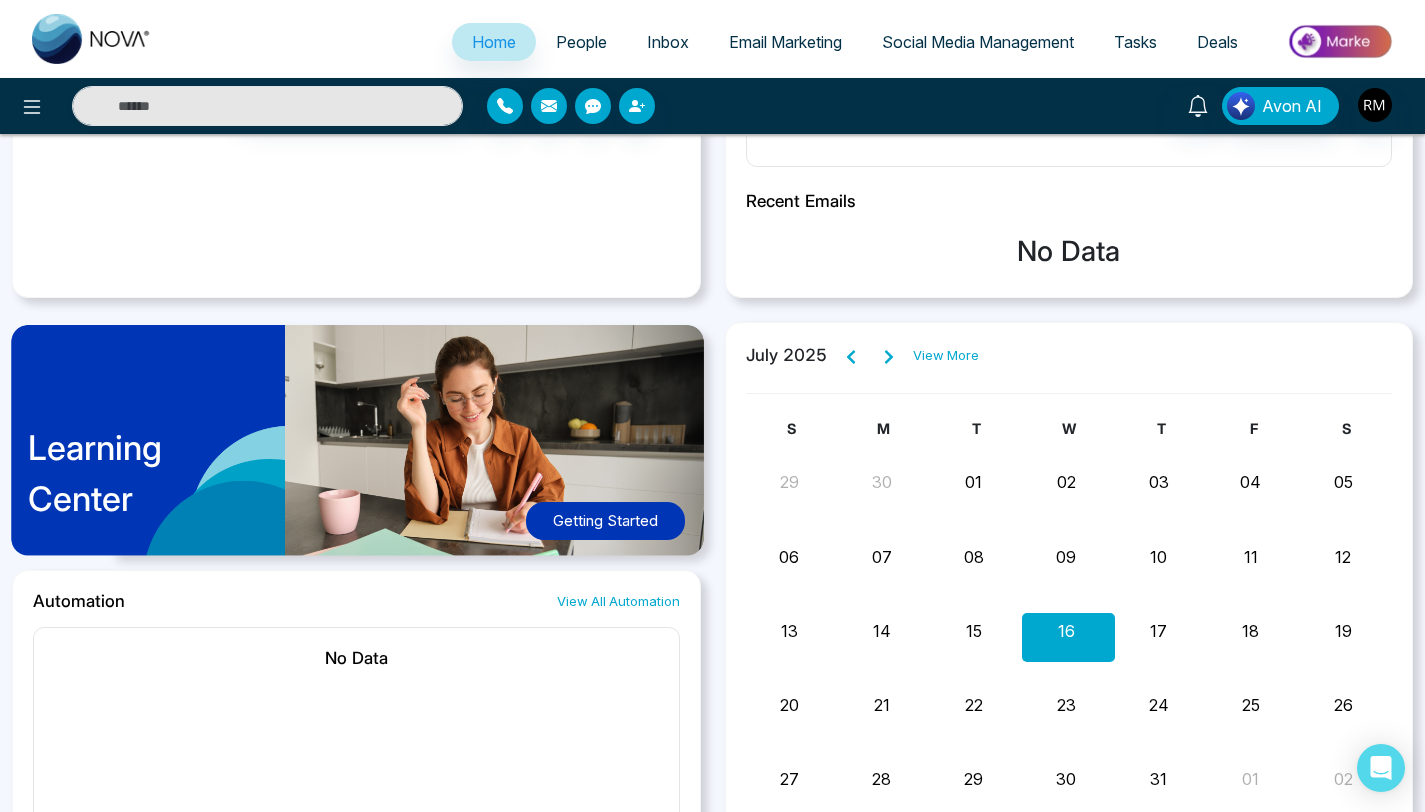 scroll, scrollTop: 995, scrollLeft: 0, axis: vertical 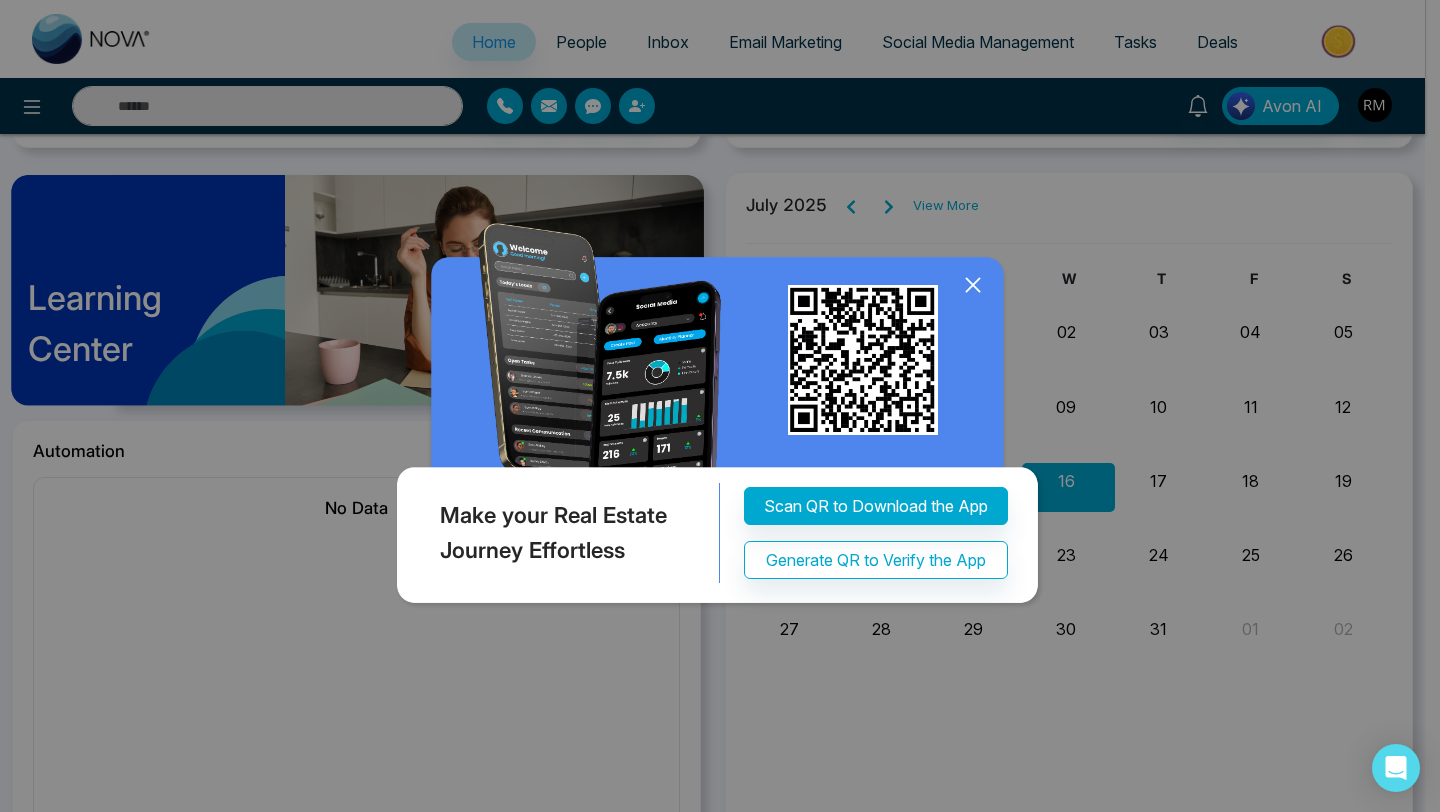 click 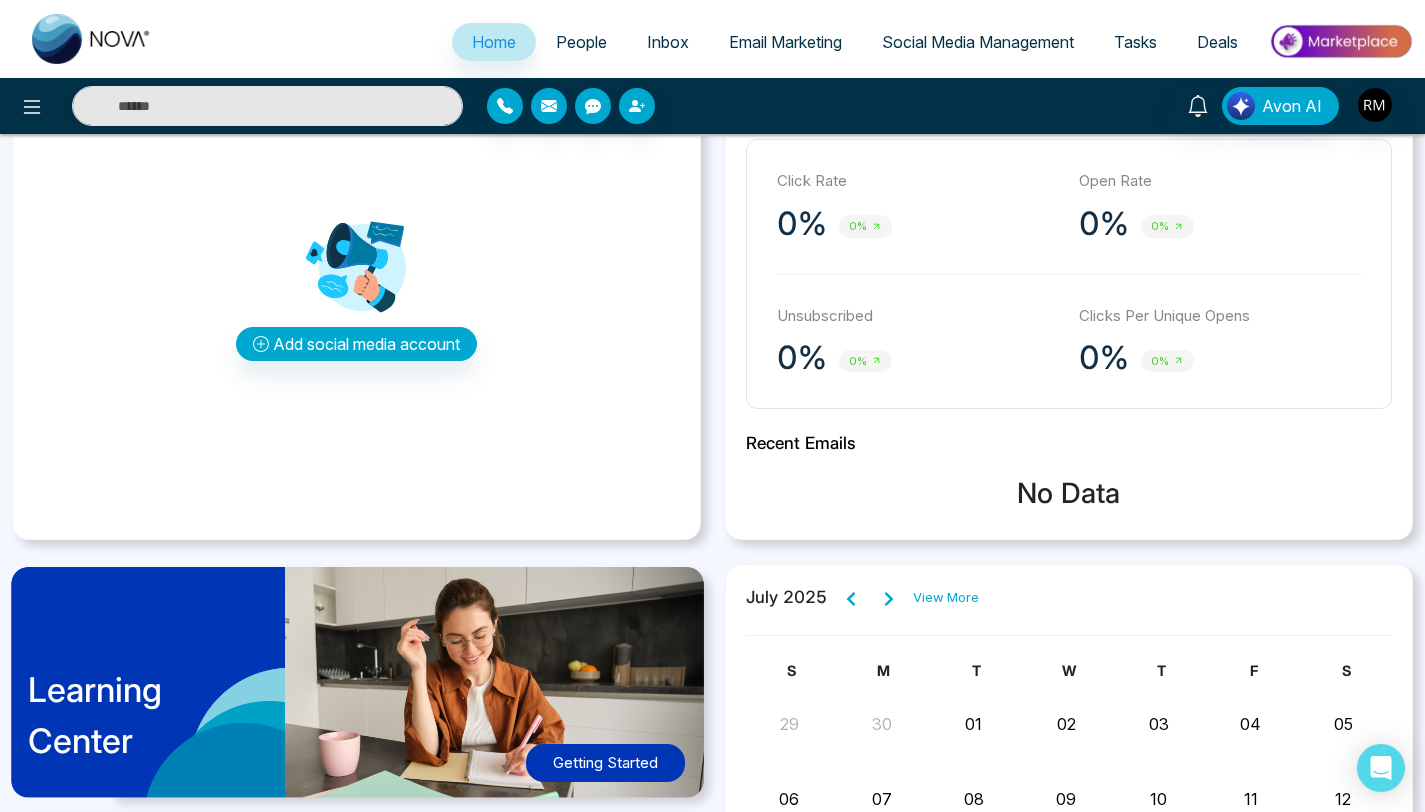 scroll, scrollTop: 0, scrollLeft: 0, axis: both 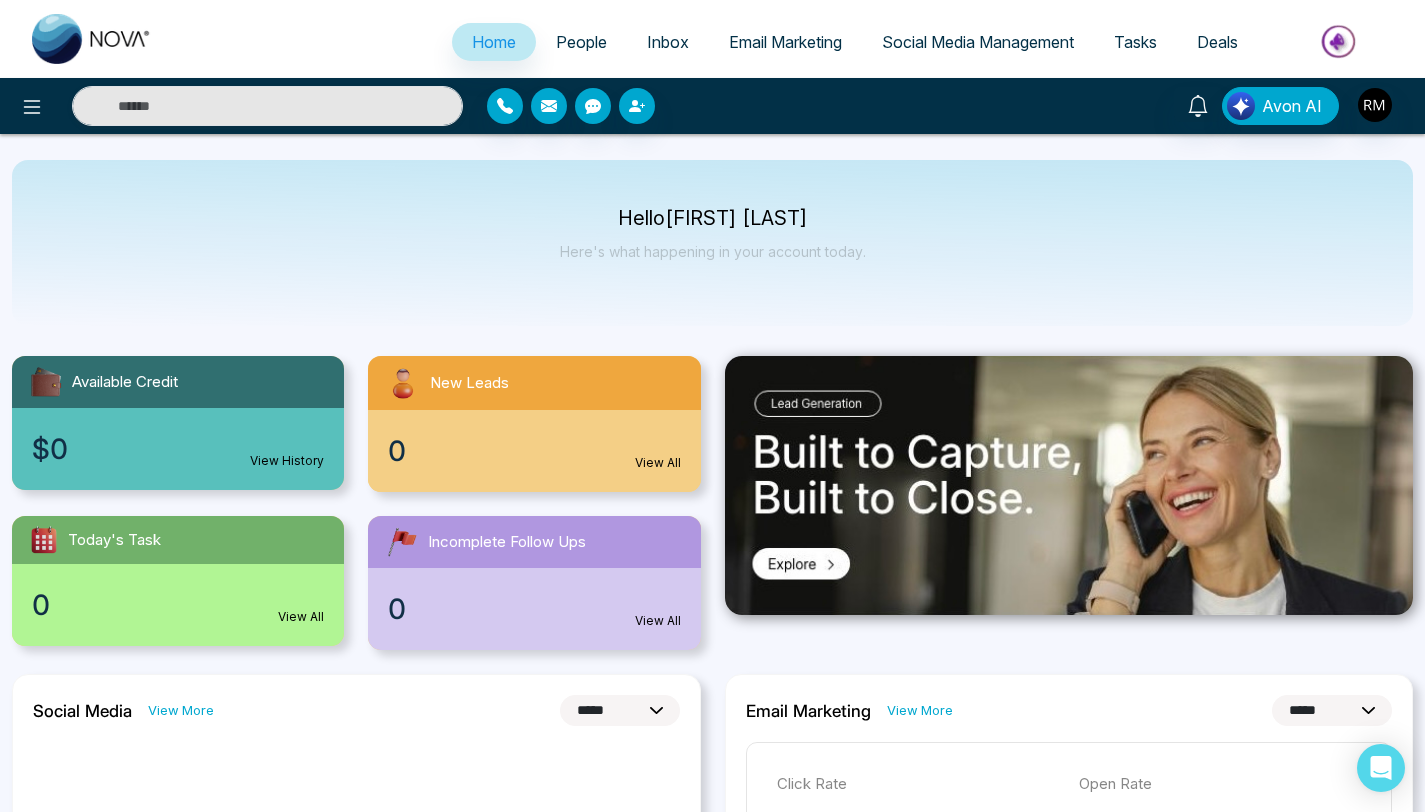 click on "People" at bounding box center [581, 42] 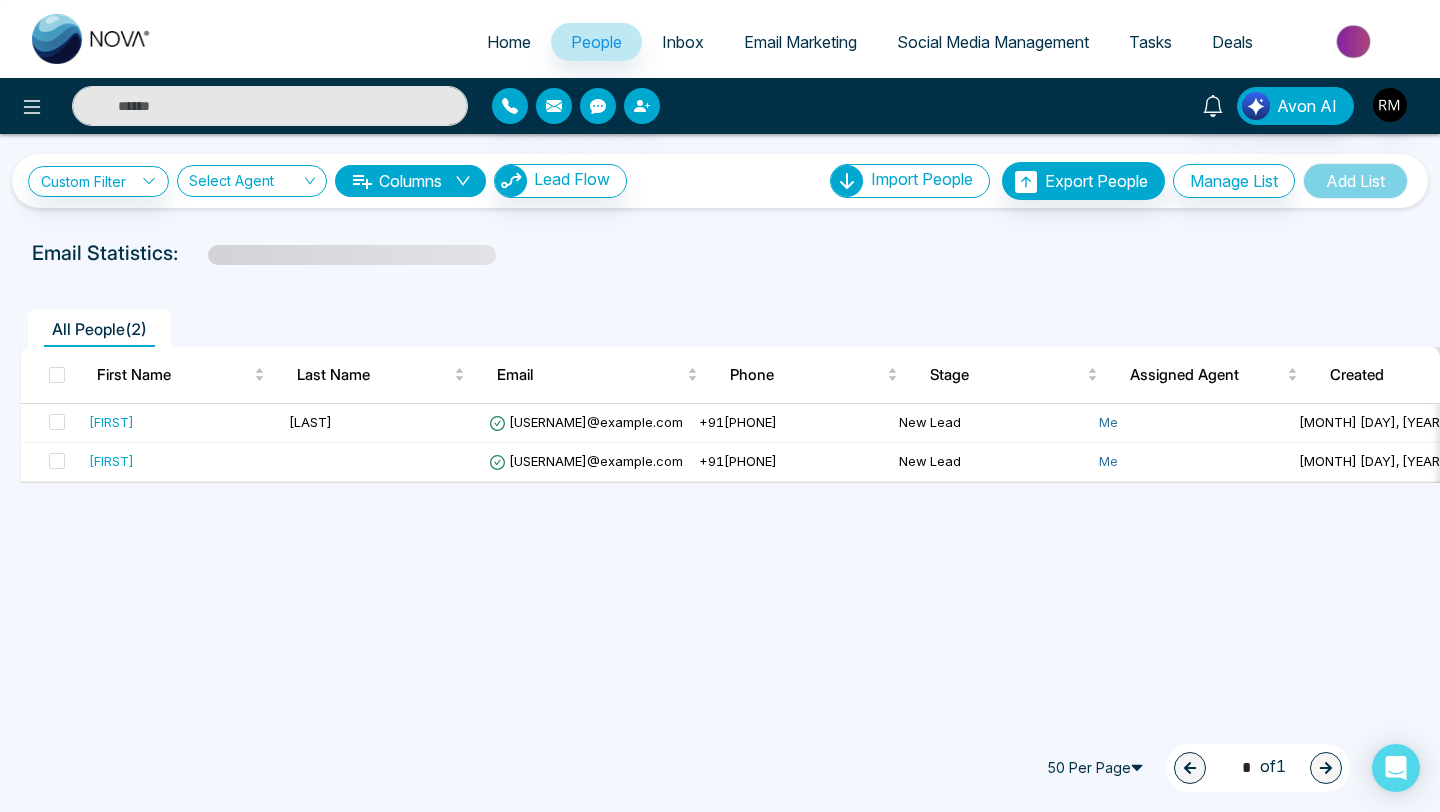 click on "Inbox" at bounding box center [683, 42] 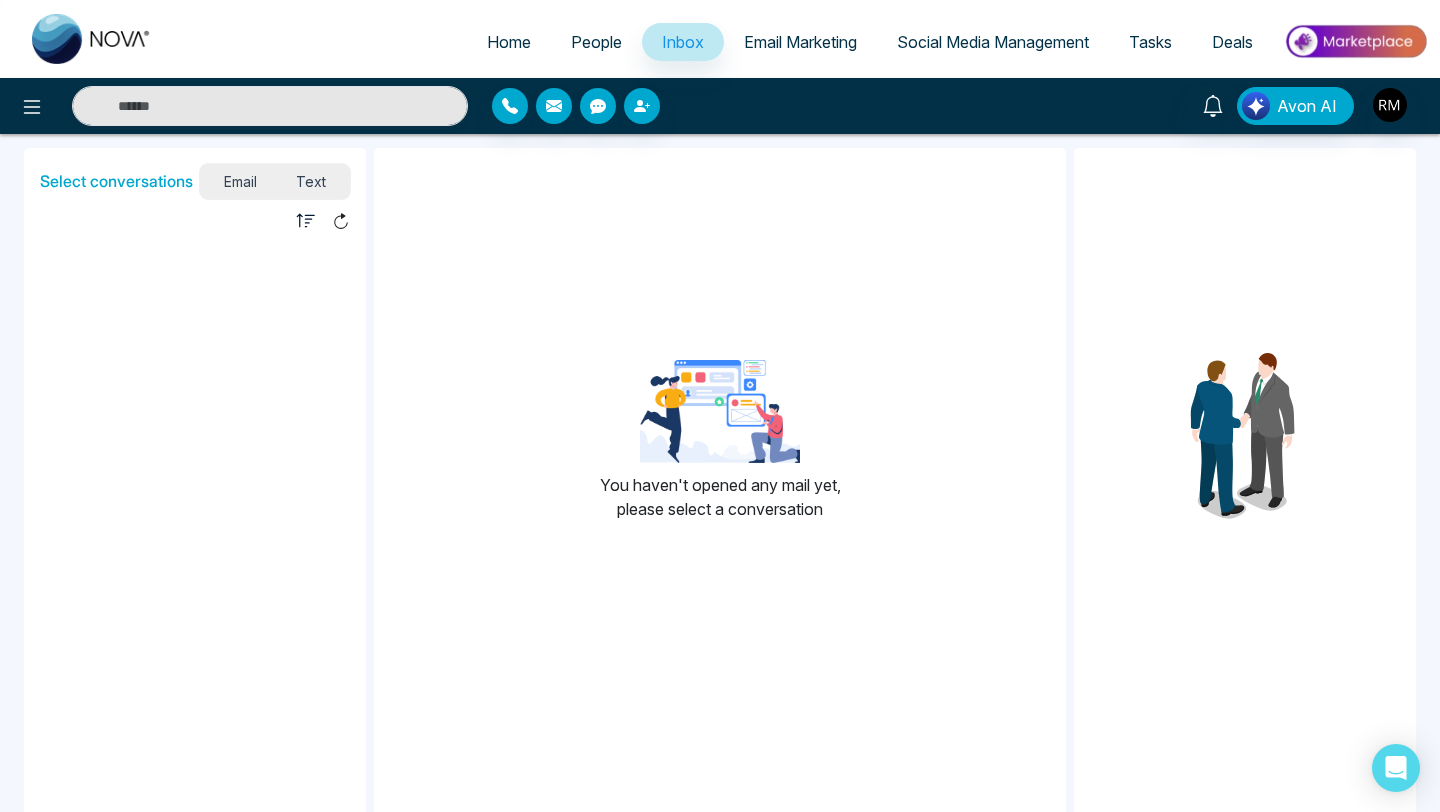 click on "Email Marketing" at bounding box center (800, 42) 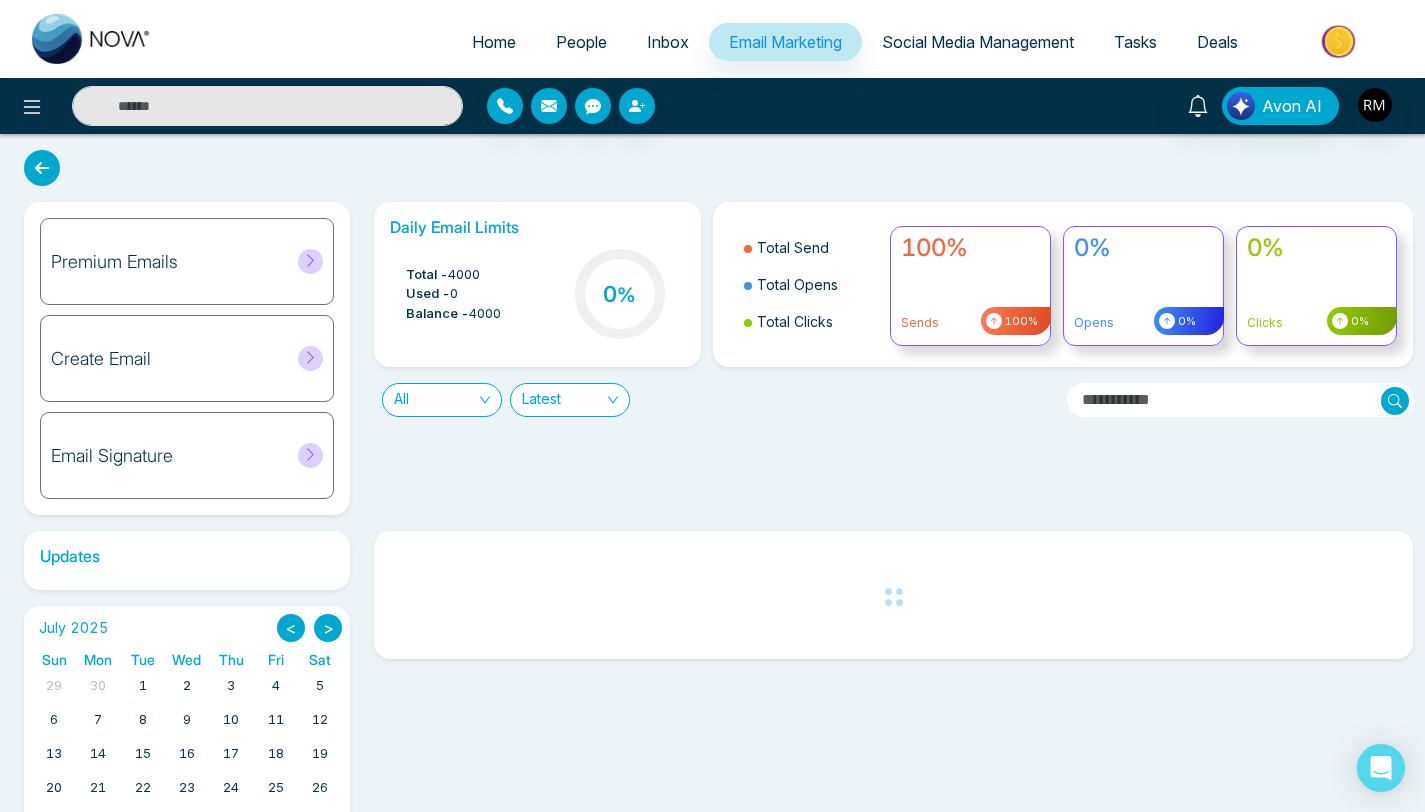 click on "Home" at bounding box center [494, 42] 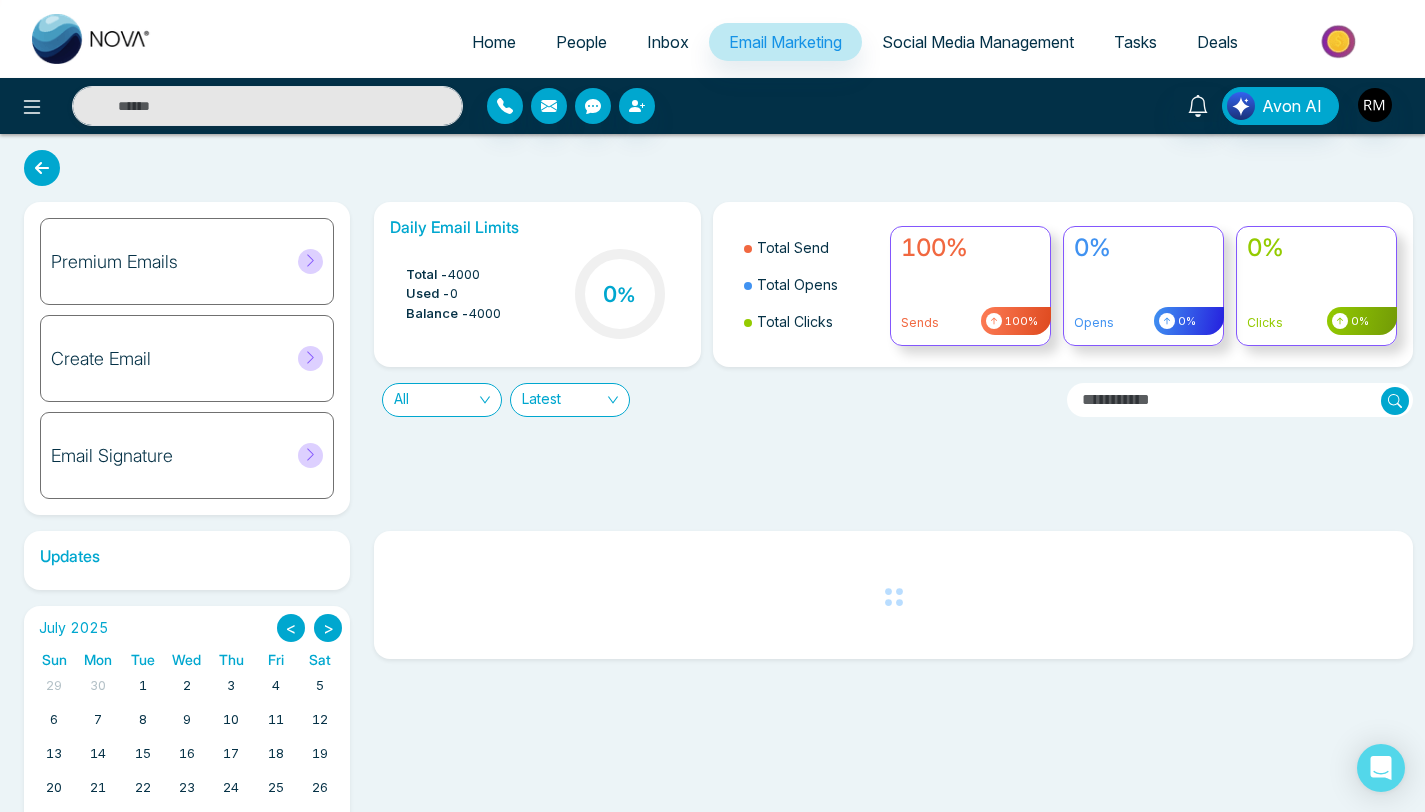 select on "*" 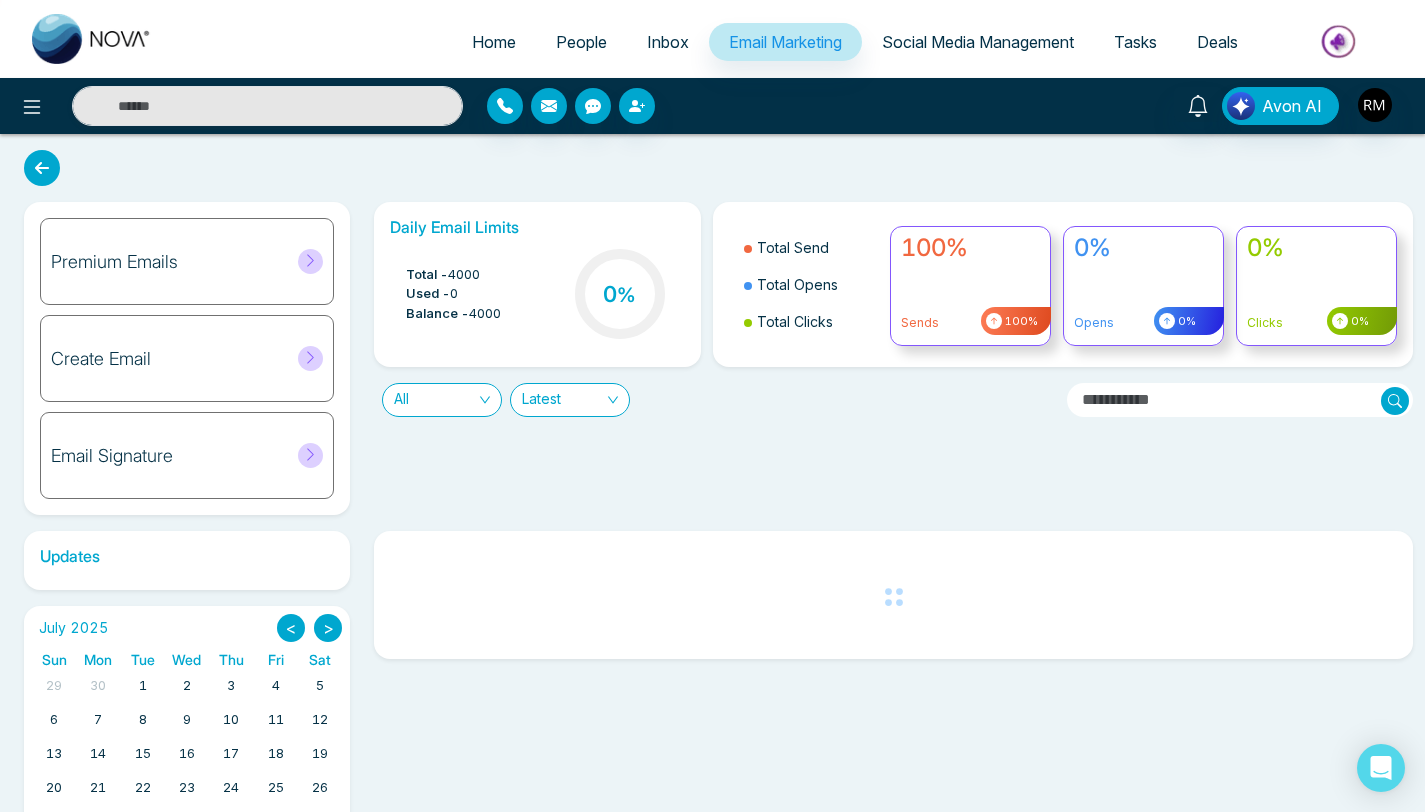 select on "*" 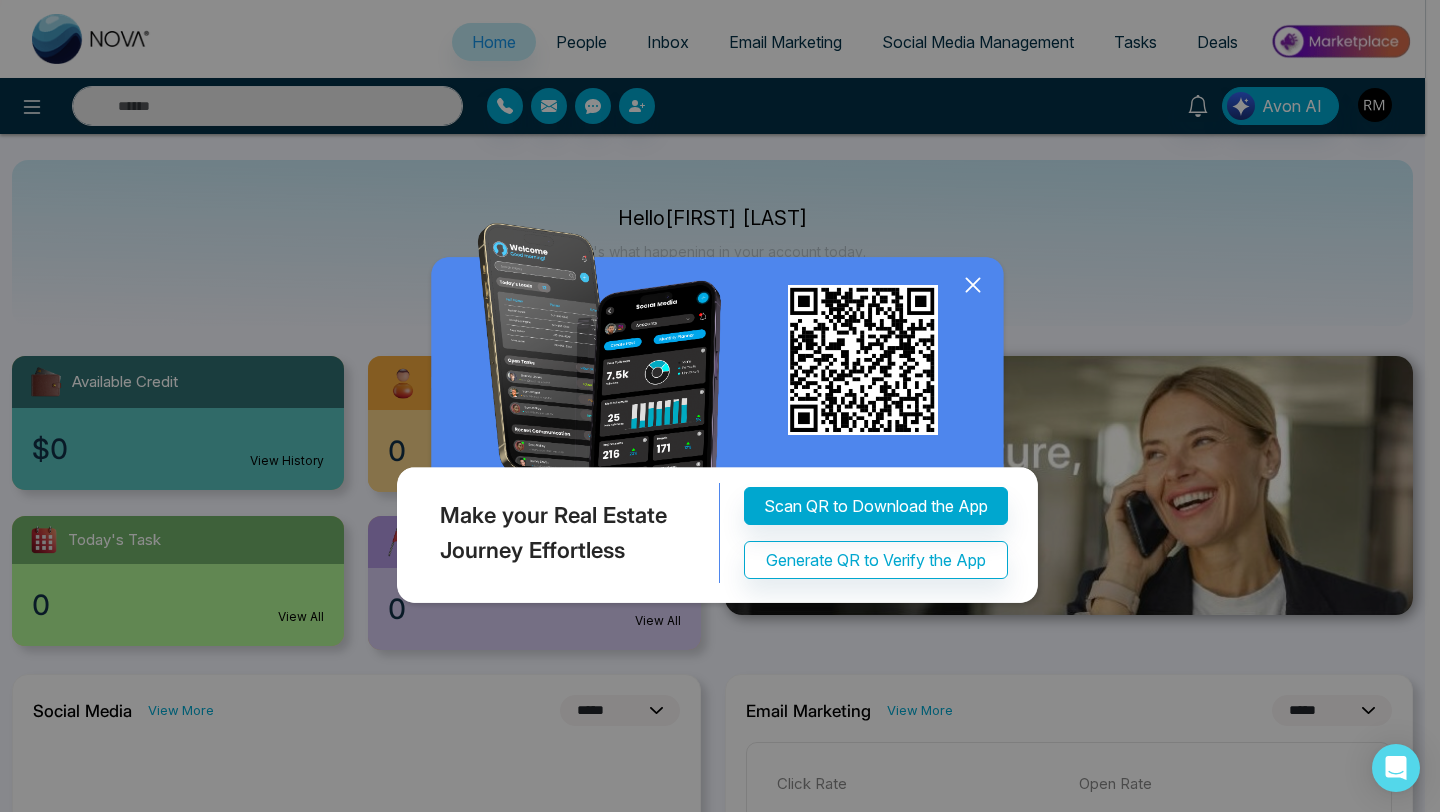 click 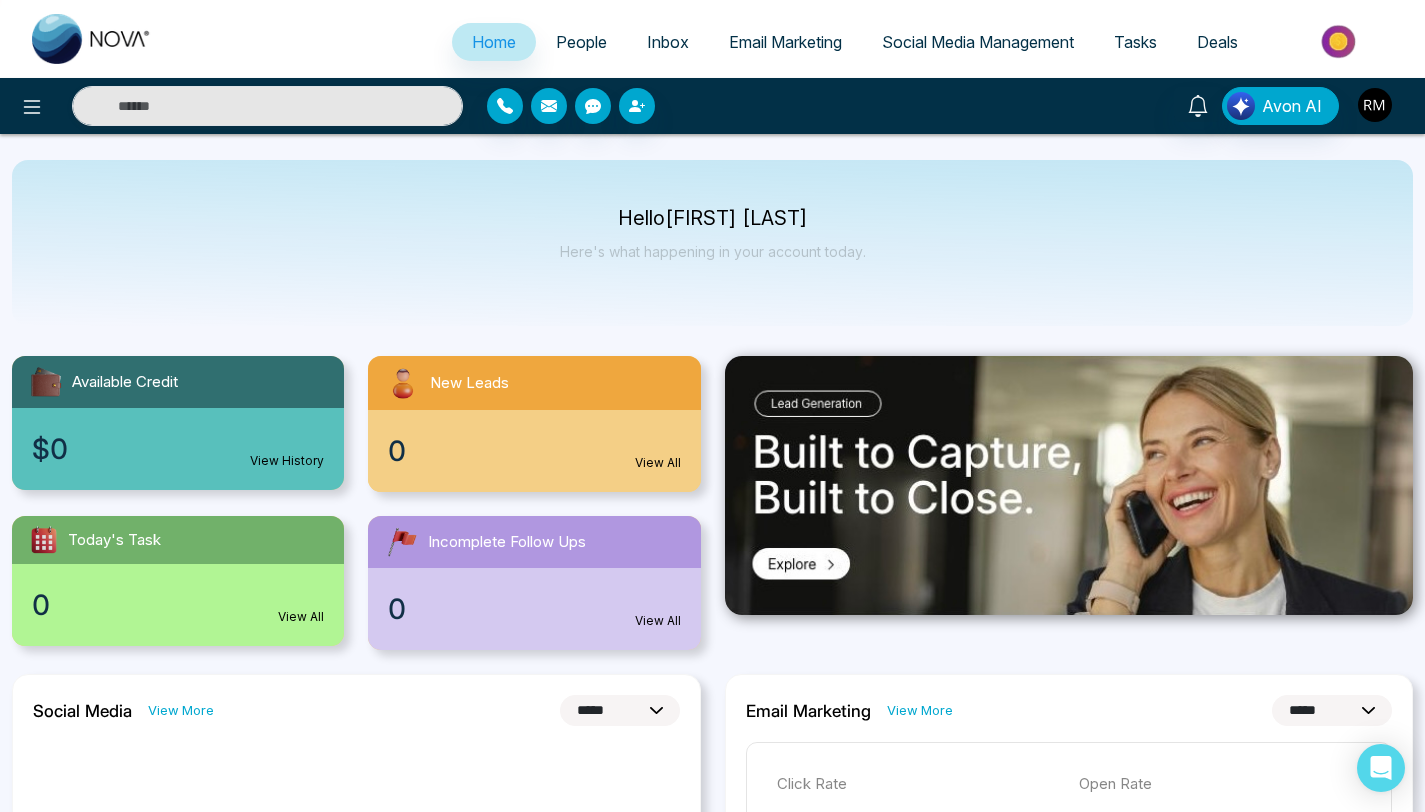 click at bounding box center [1375, 105] 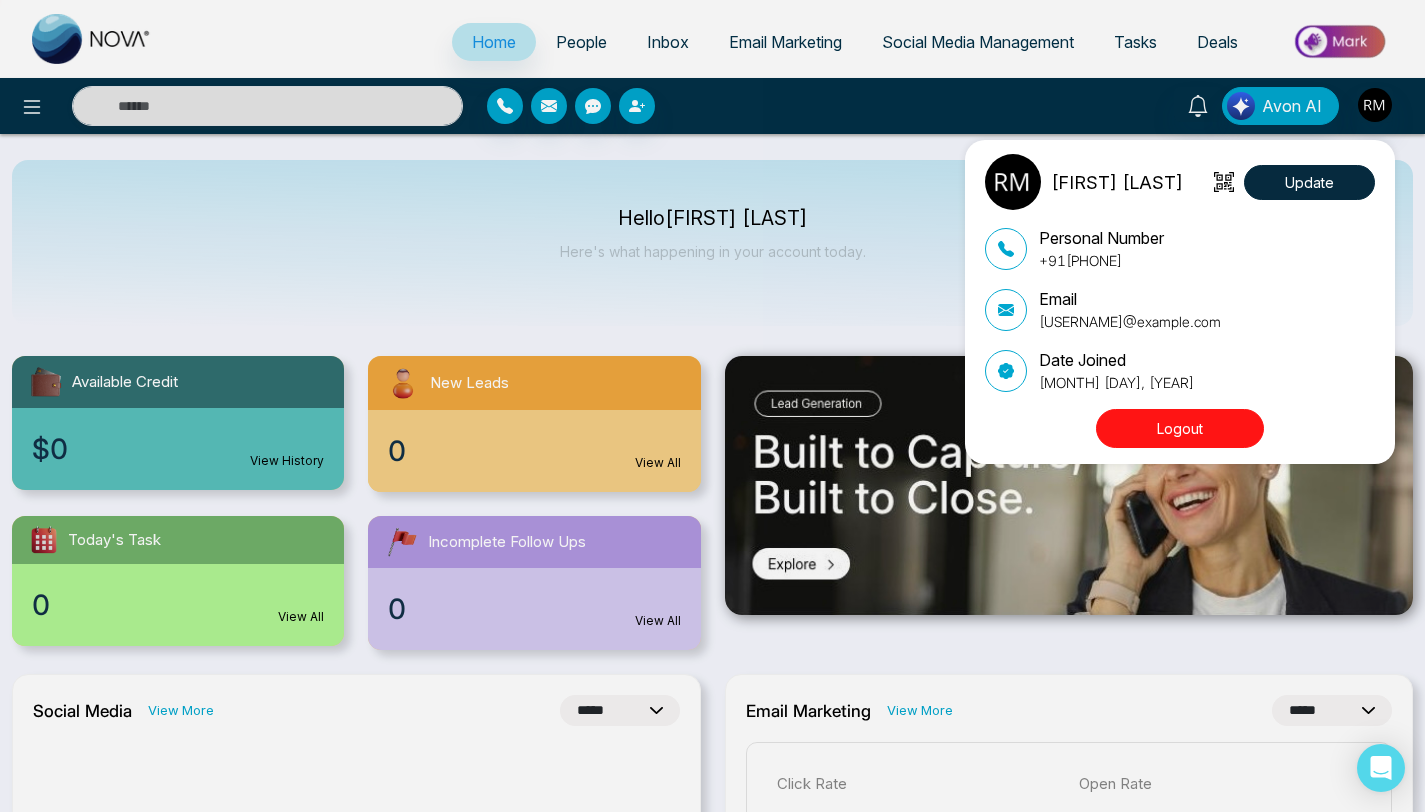 click on "Logout" at bounding box center (1180, 428) 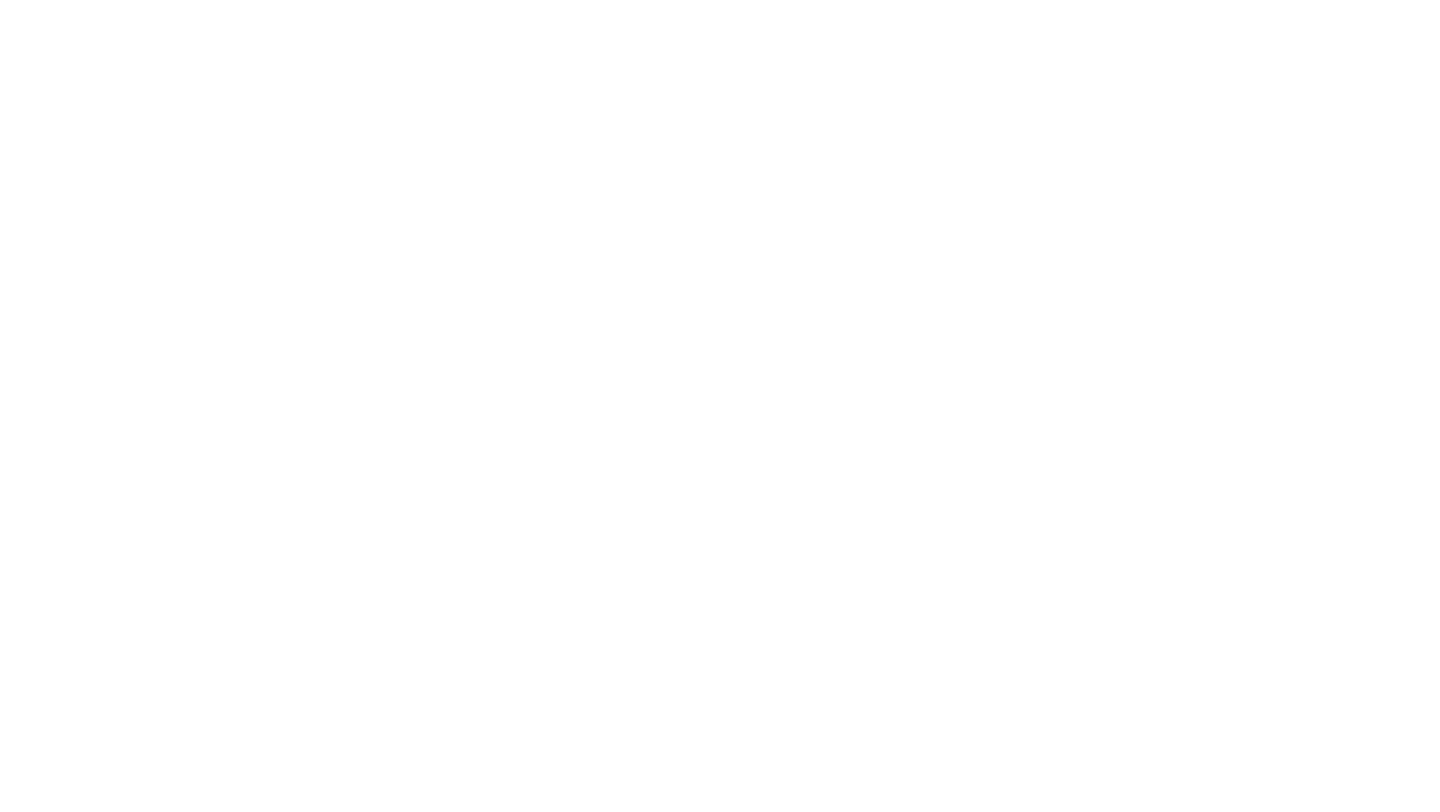 scroll, scrollTop: 0, scrollLeft: 0, axis: both 